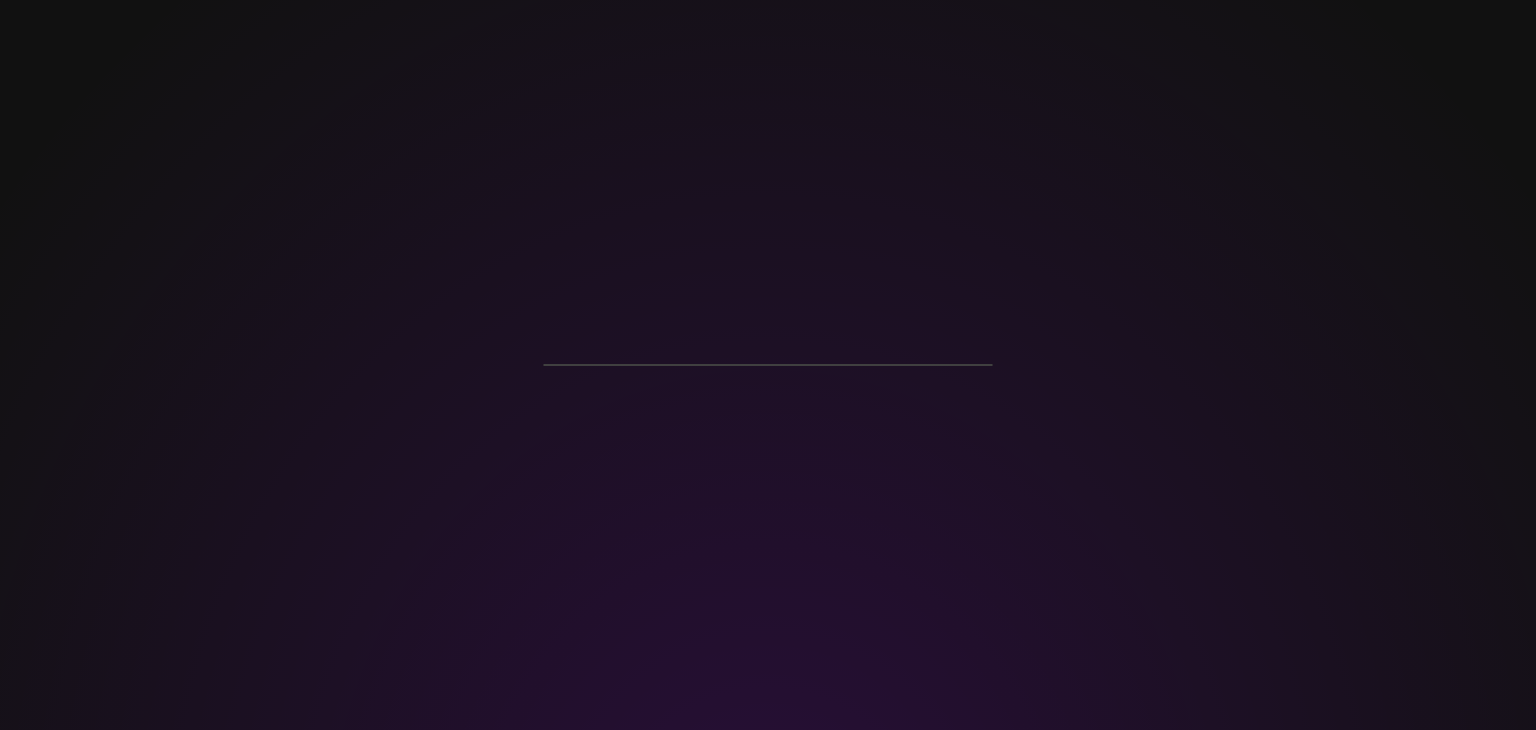 scroll, scrollTop: 0, scrollLeft: 0, axis: both 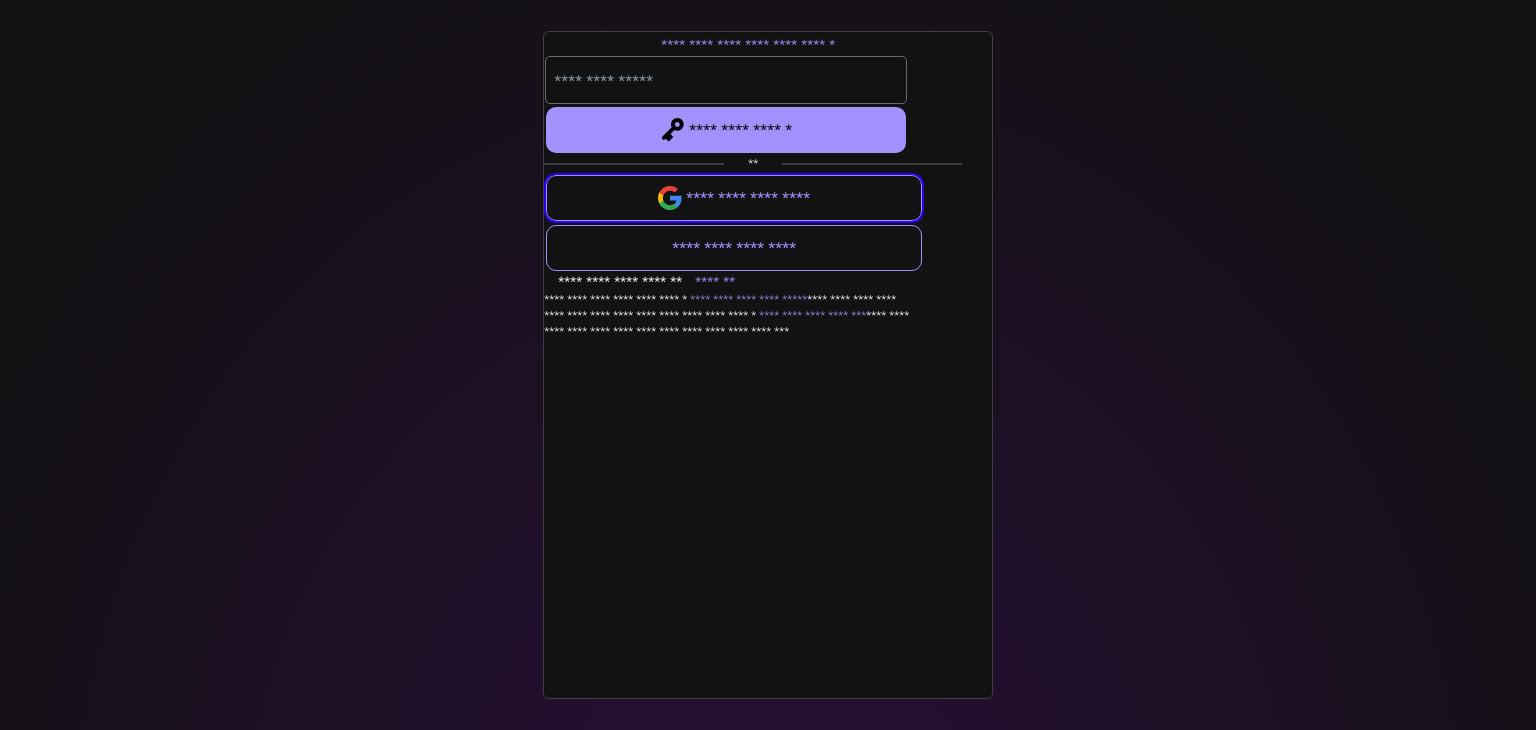 click at bounding box center [734, 198] 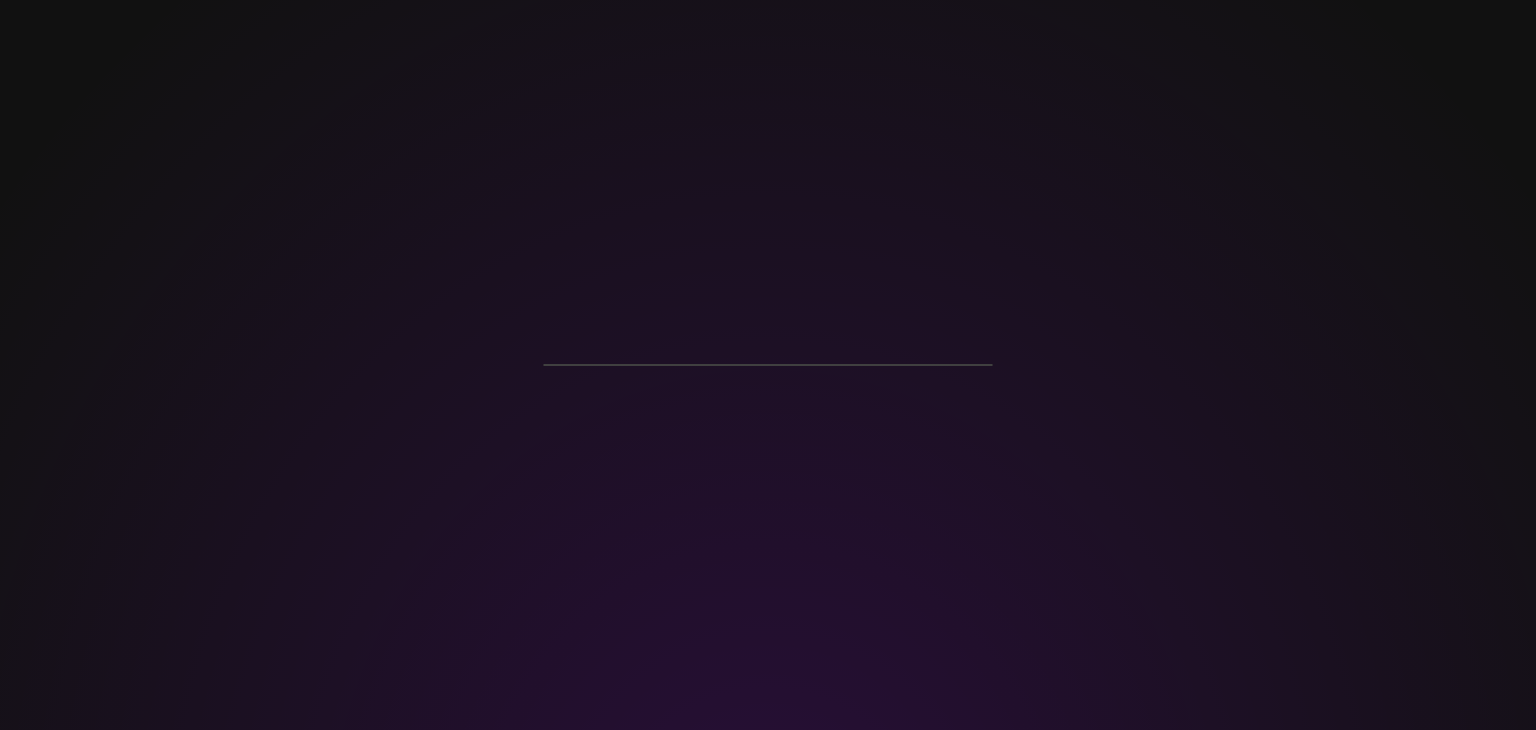 scroll, scrollTop: 0, scrollLeft: 0, axis: both 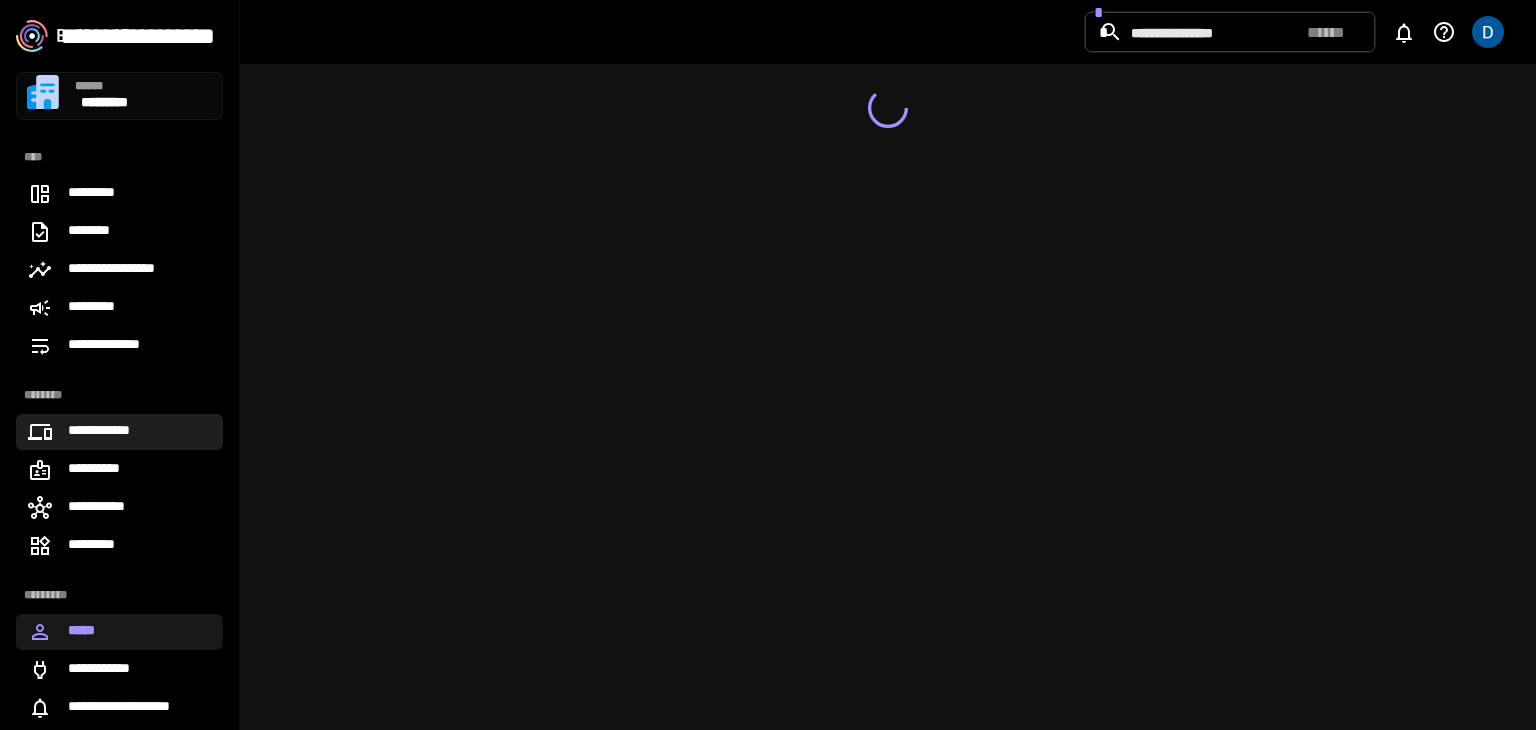 click on "**********" at bounding box center [119, 432] 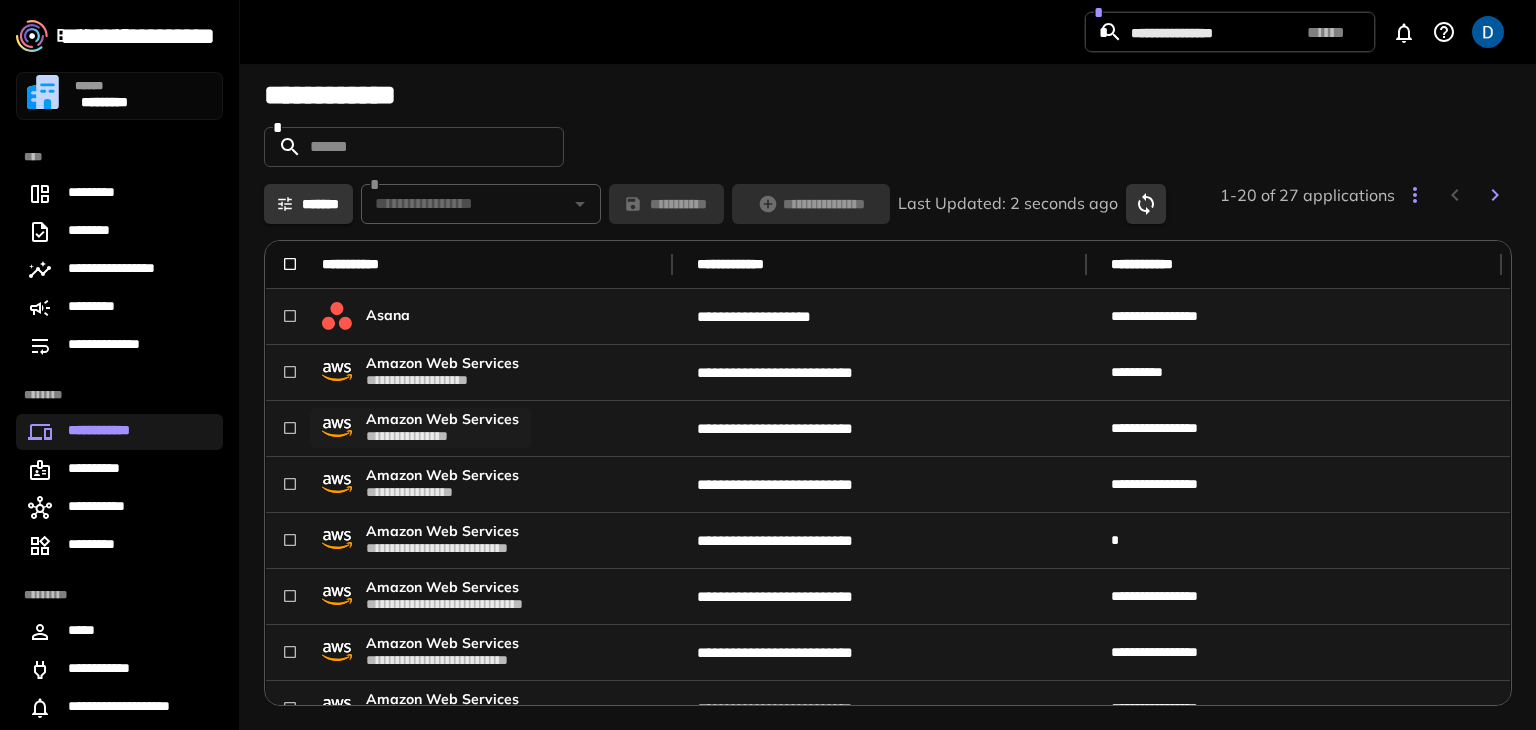 click on "Amazon Web Services" at bounding box center (442, 419) 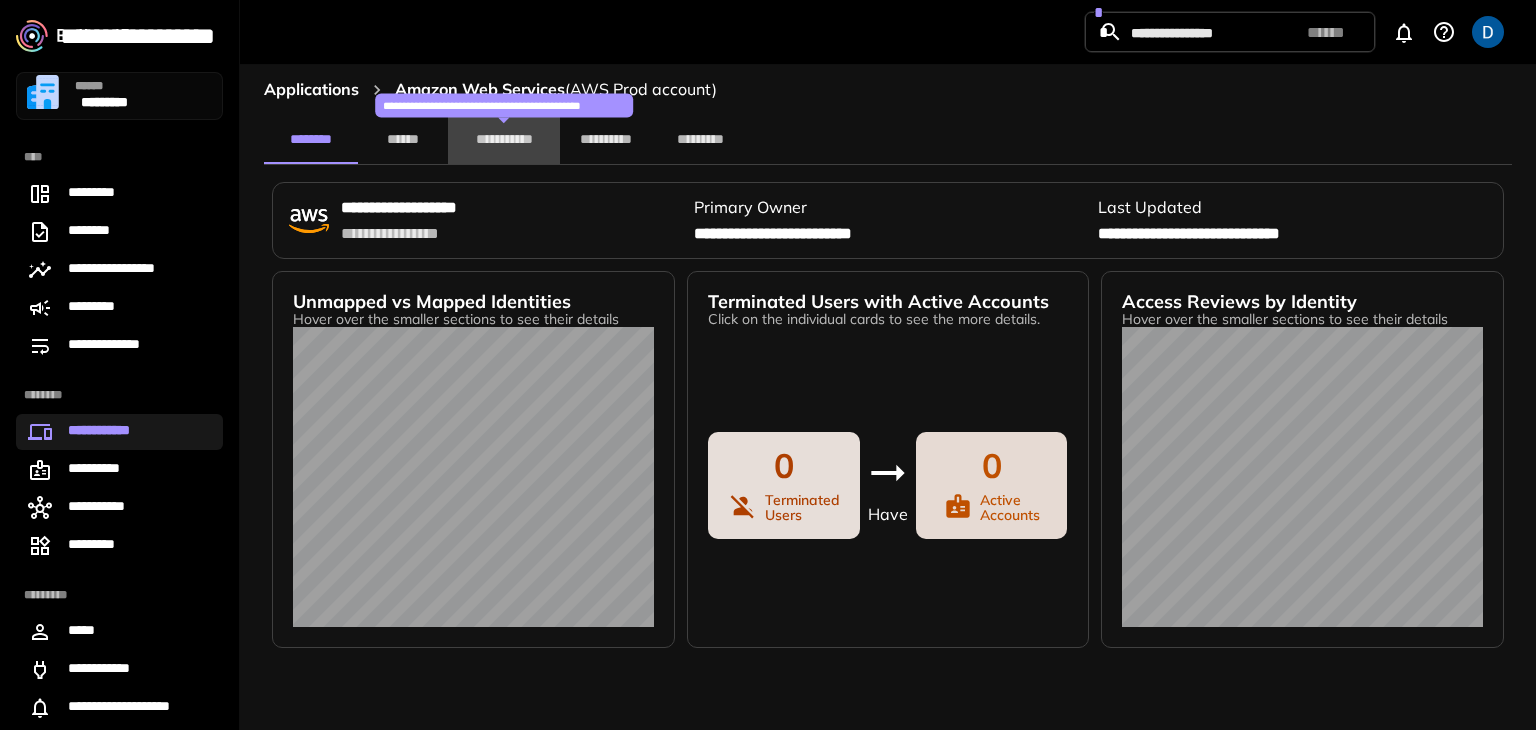 click on "**********" at bounding box center [504, 140] 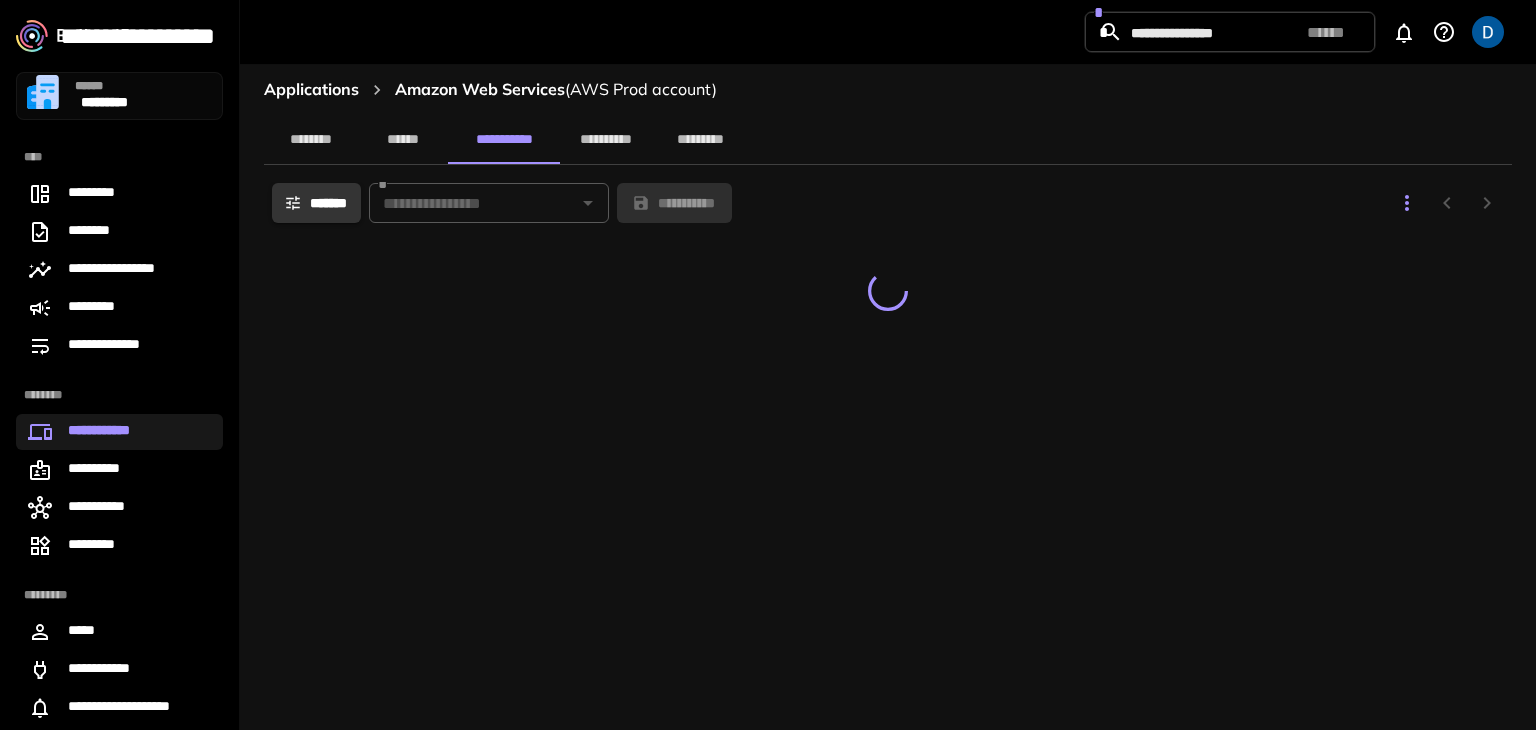 click on "**********" at bounding box center (605, 140) 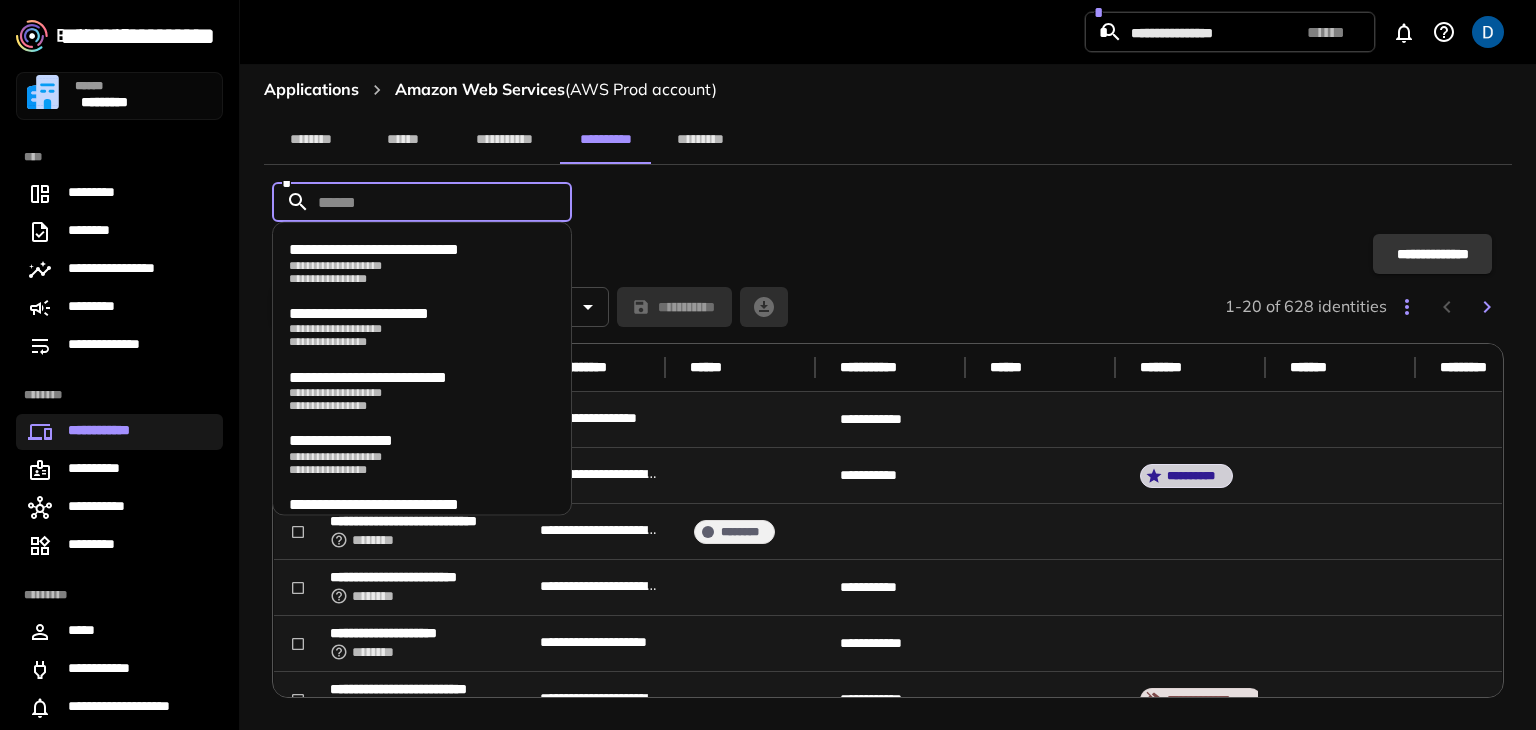 click at bounding box center [421, 202] 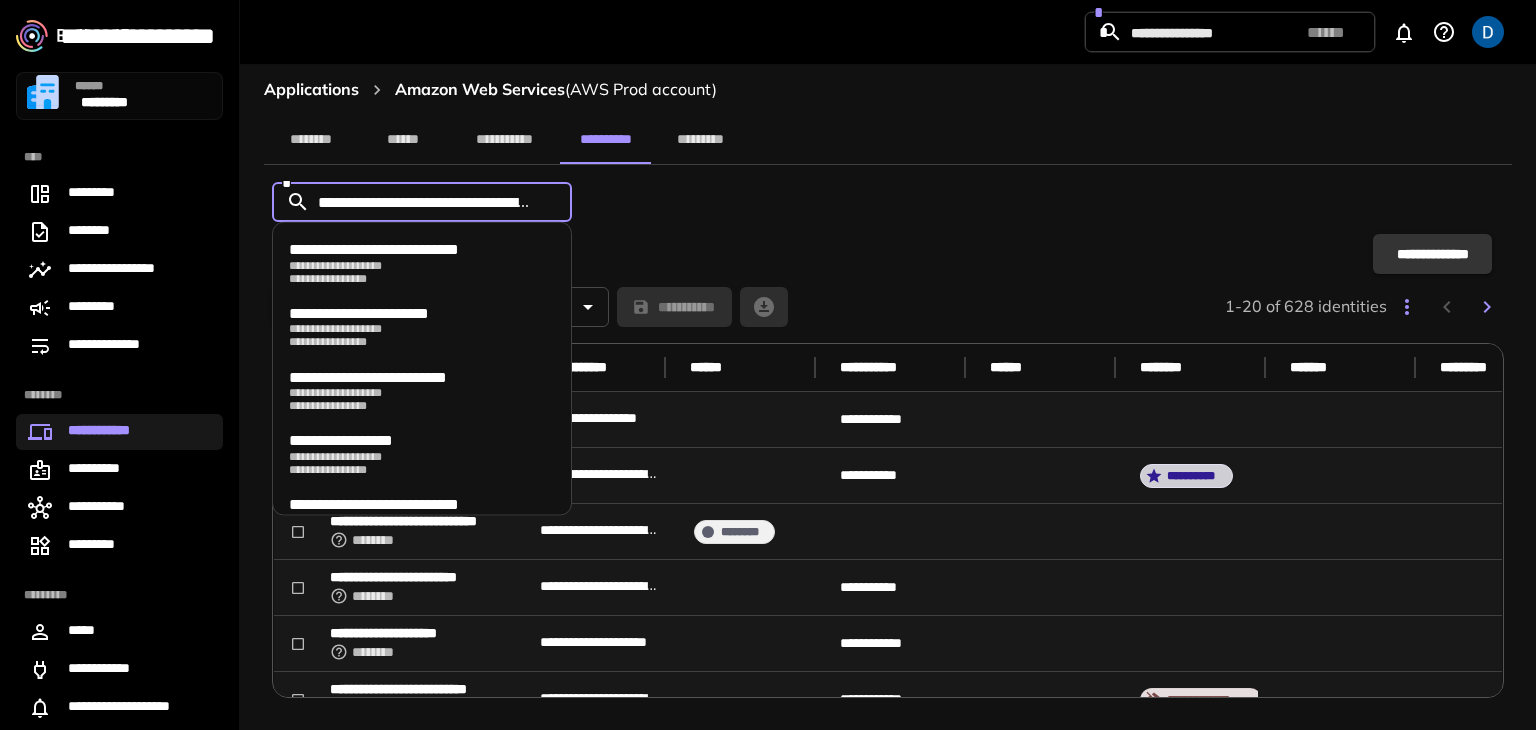scroll, scrollTop: 0, scrollLeft: 3294, axis: horizontal 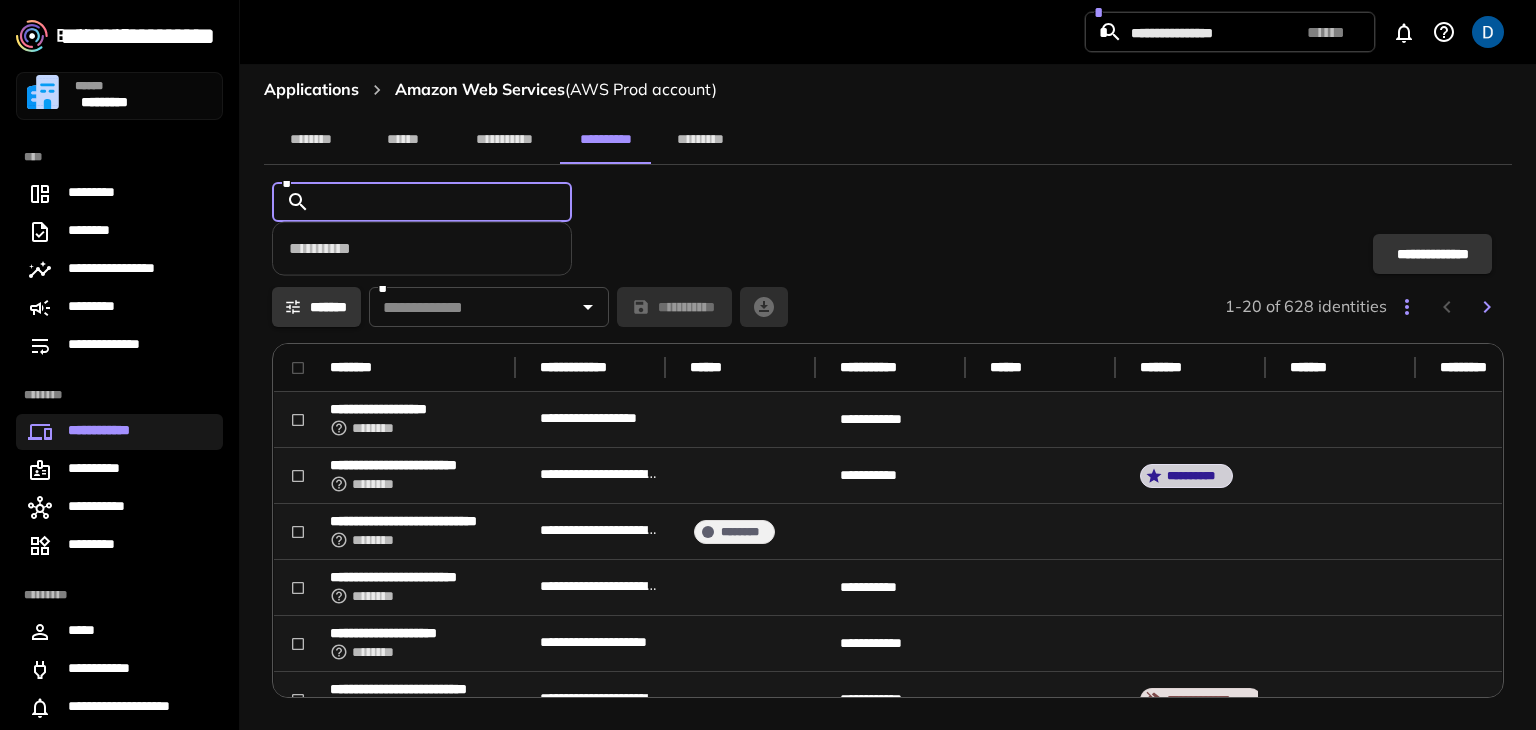 drag, startPoint x: 545, startPoint y: 205, endPoint x: 284, endPoint y: 180, distance: 262.19458 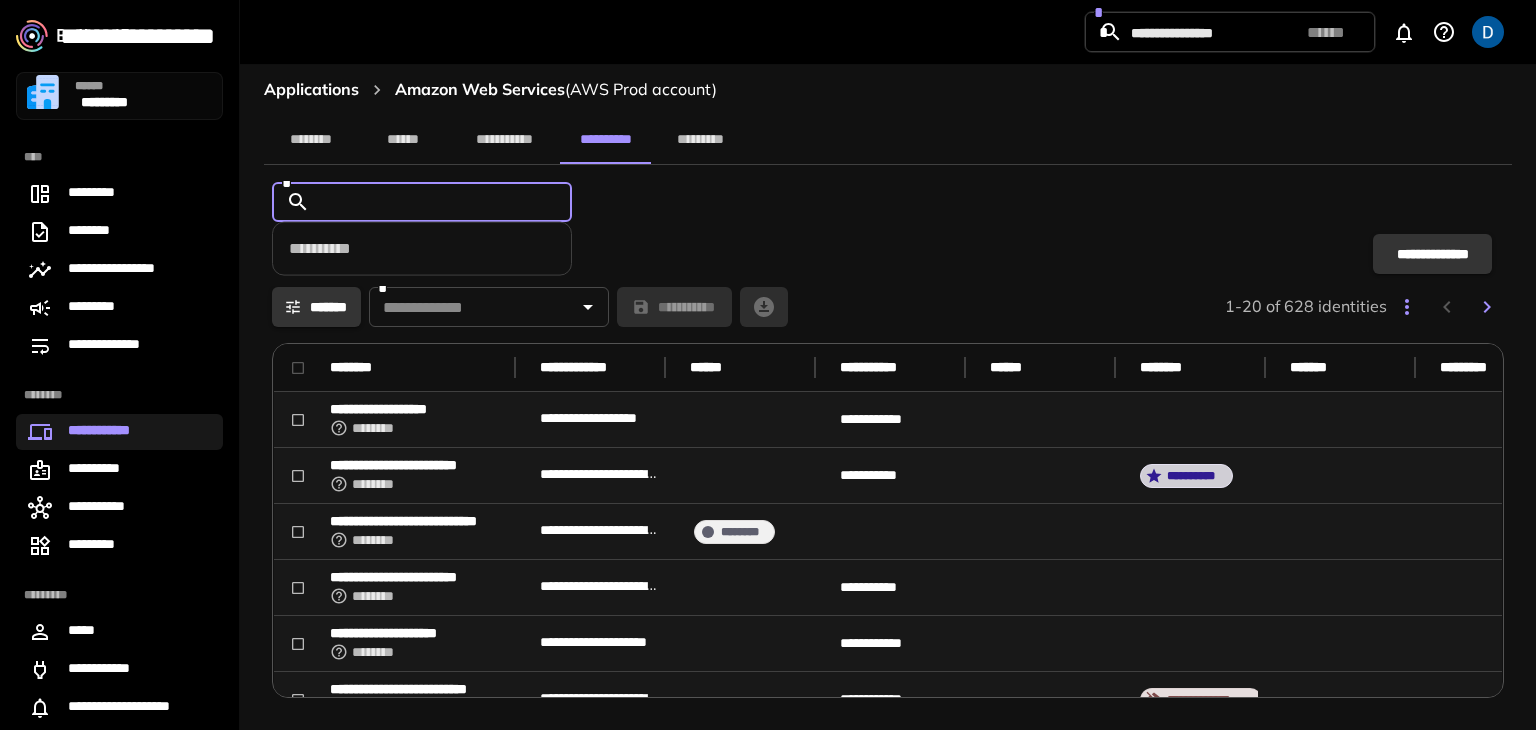 scroll, scrollTop: 0, scrollLeft: 2294, axis: horizontal 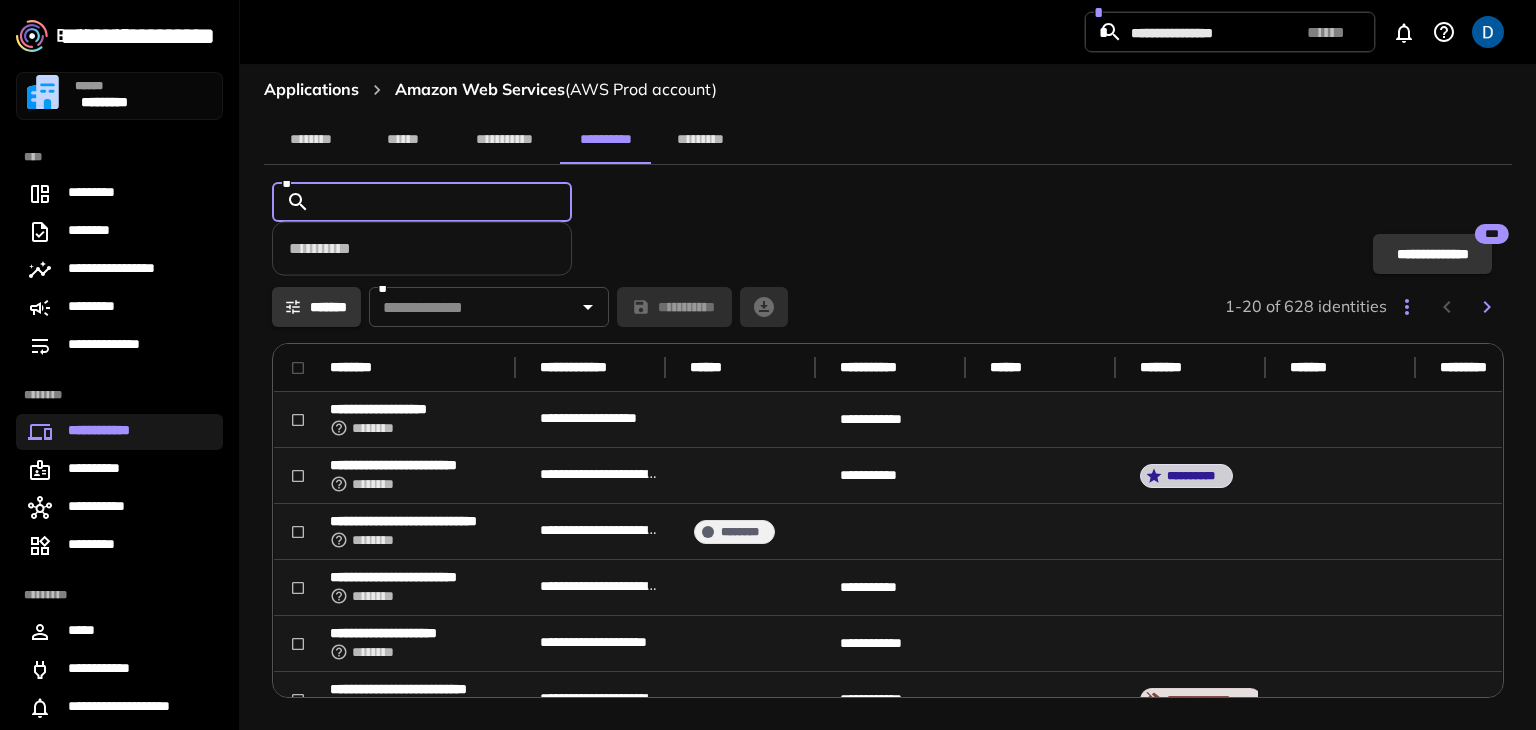 drag, startPoint x: 310, startPoint y: 197, endPoint x: 627, endPoint y: 197, distance: 317 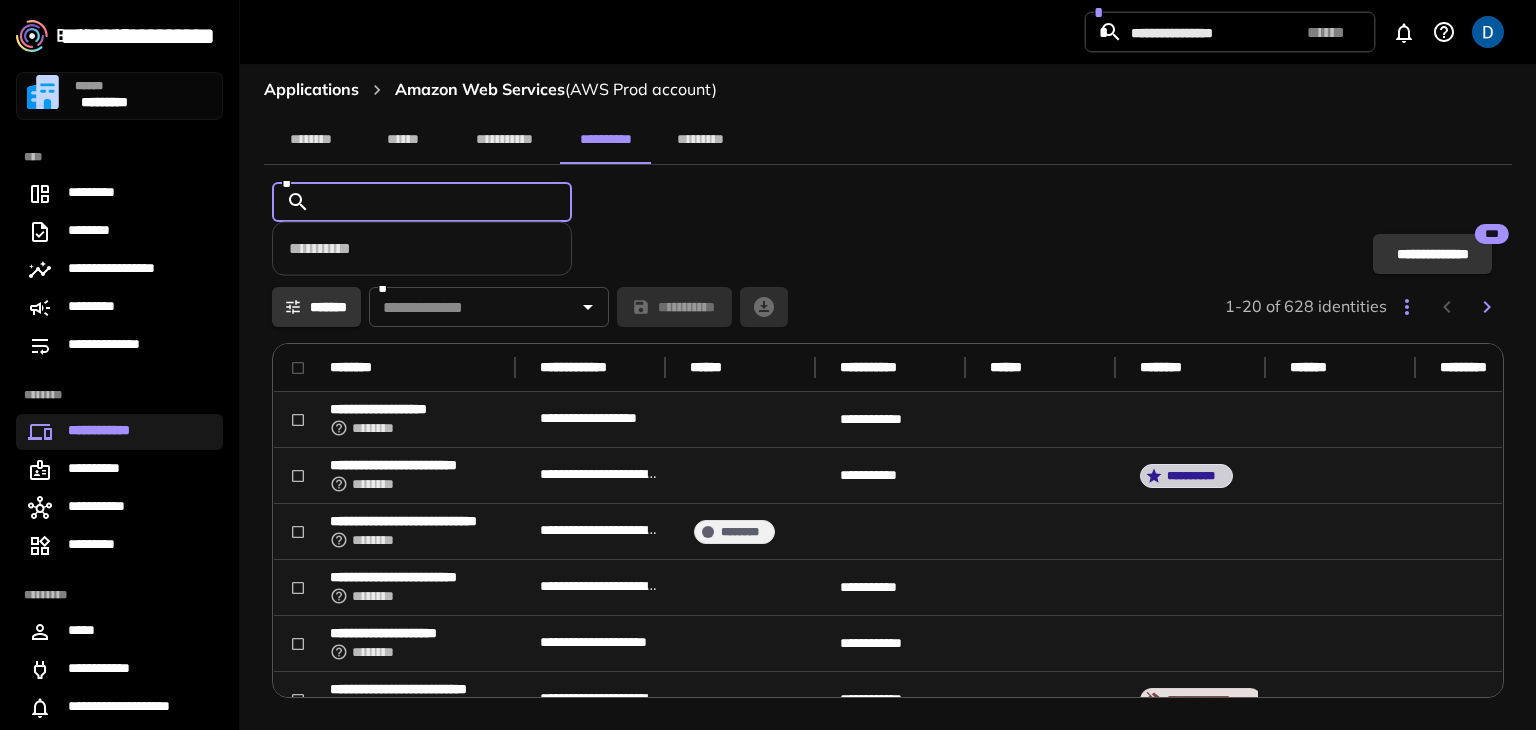 type 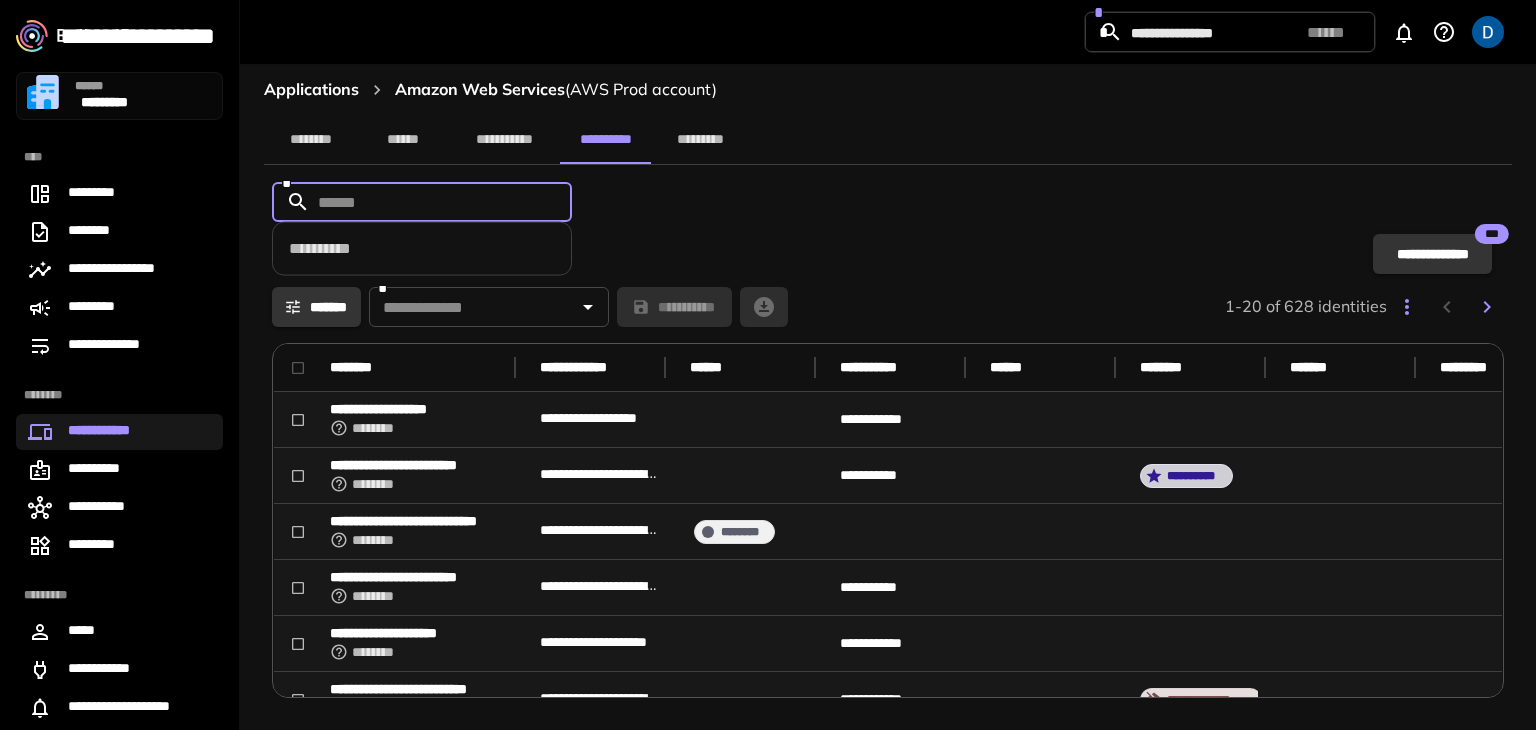 scroll, scrollTop: 0, scrollLeft: 0, axis: both 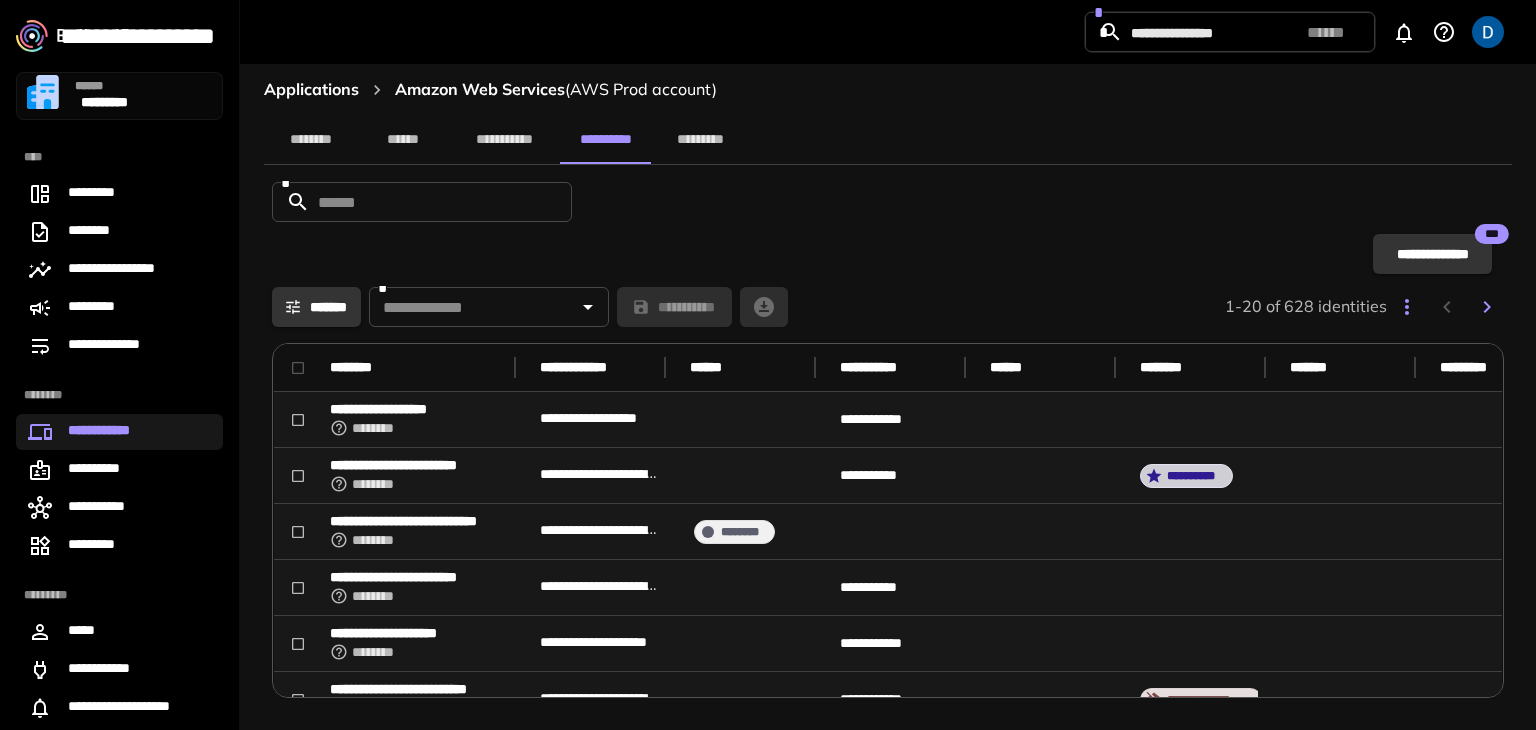 click on "**********" at bounding box center (888, 444) 